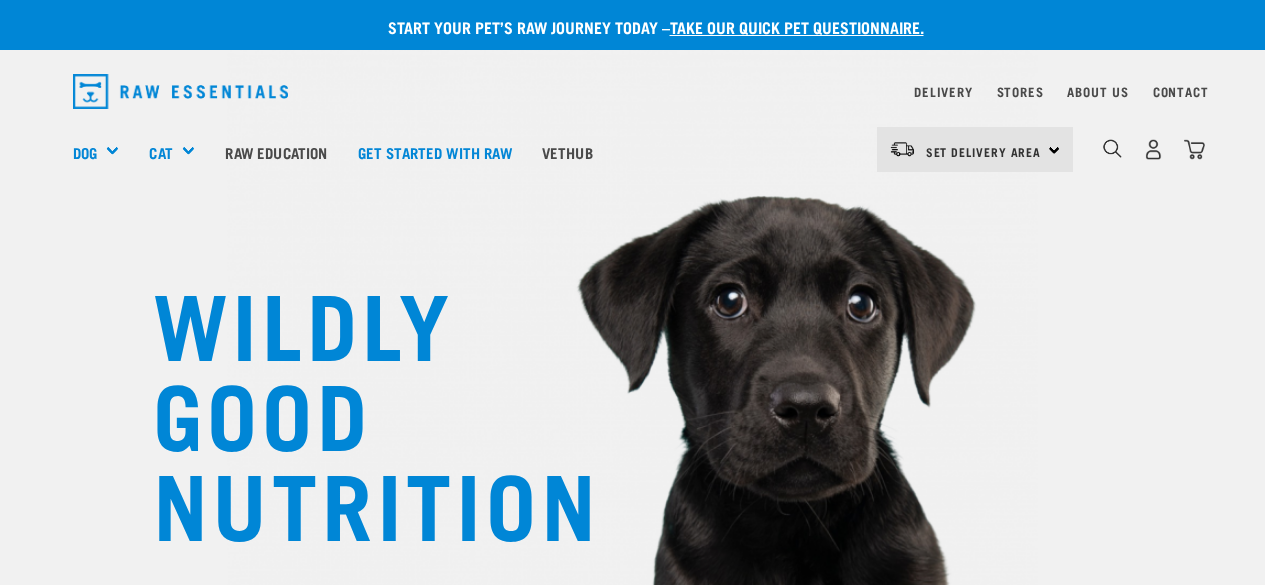 scroll, scrollTop: 0, scrollLeft: 0, axis: both 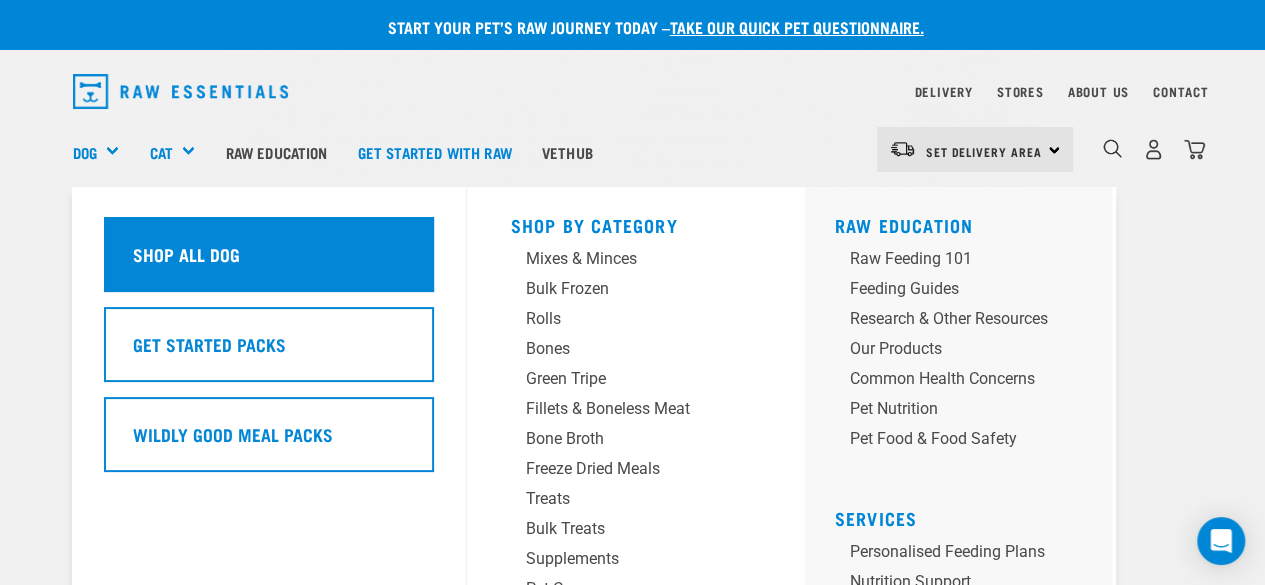 click on "Shop All Dog" at bounding box center [186, 254] 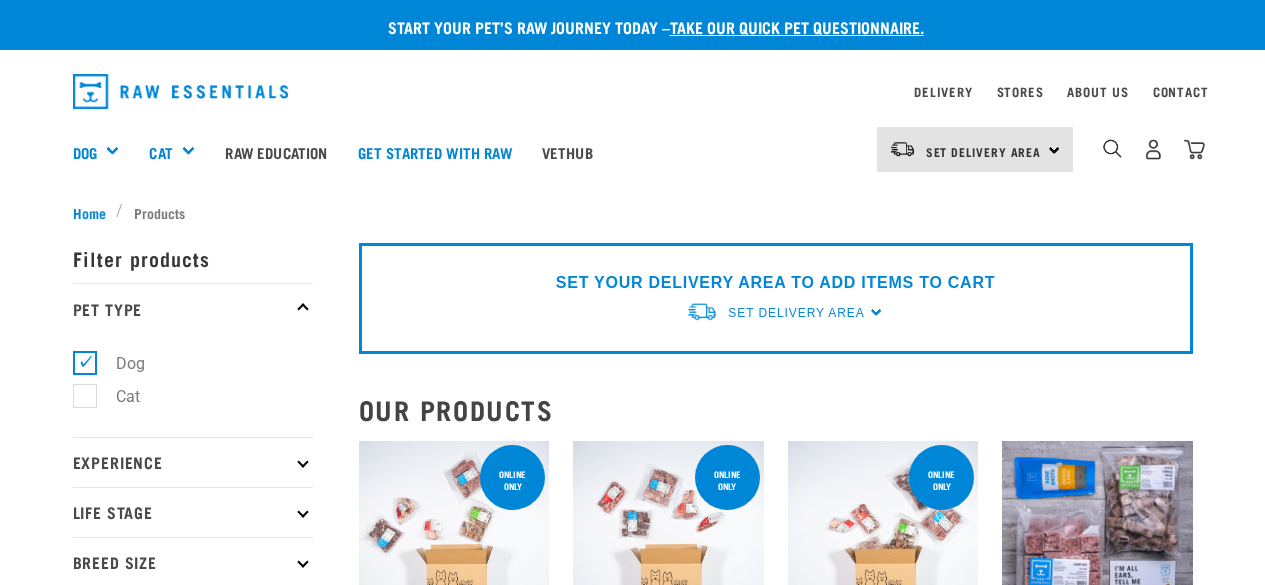scroll, scrollTop: 0, scrollLeft: 0, axis: both 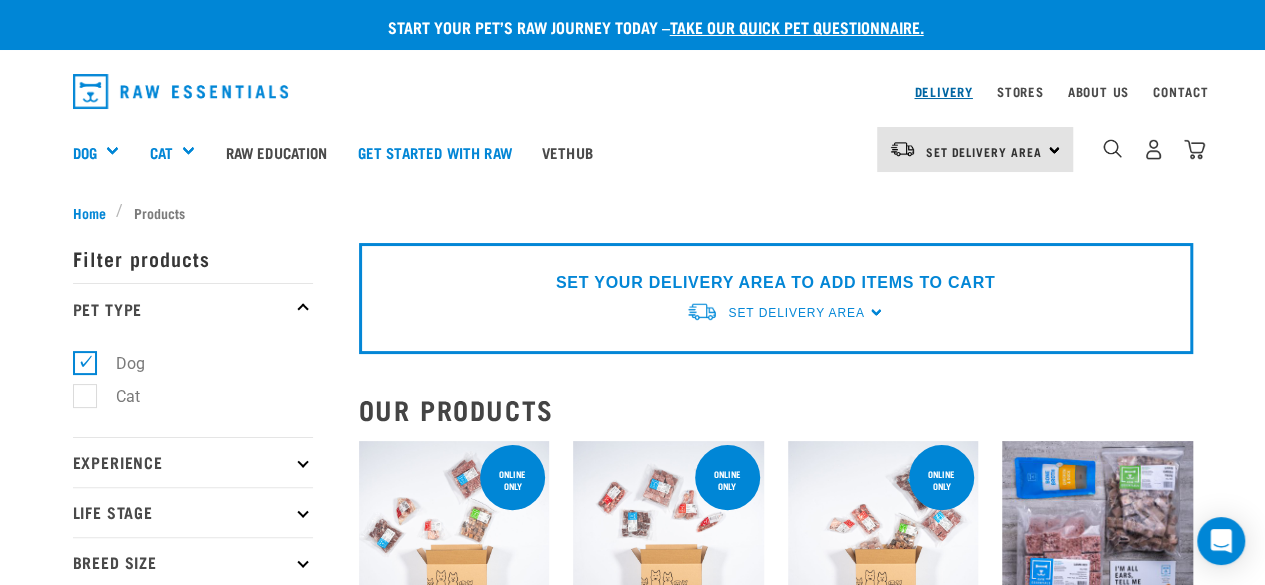 click on "Delivery" at bounding box center (943, 91) 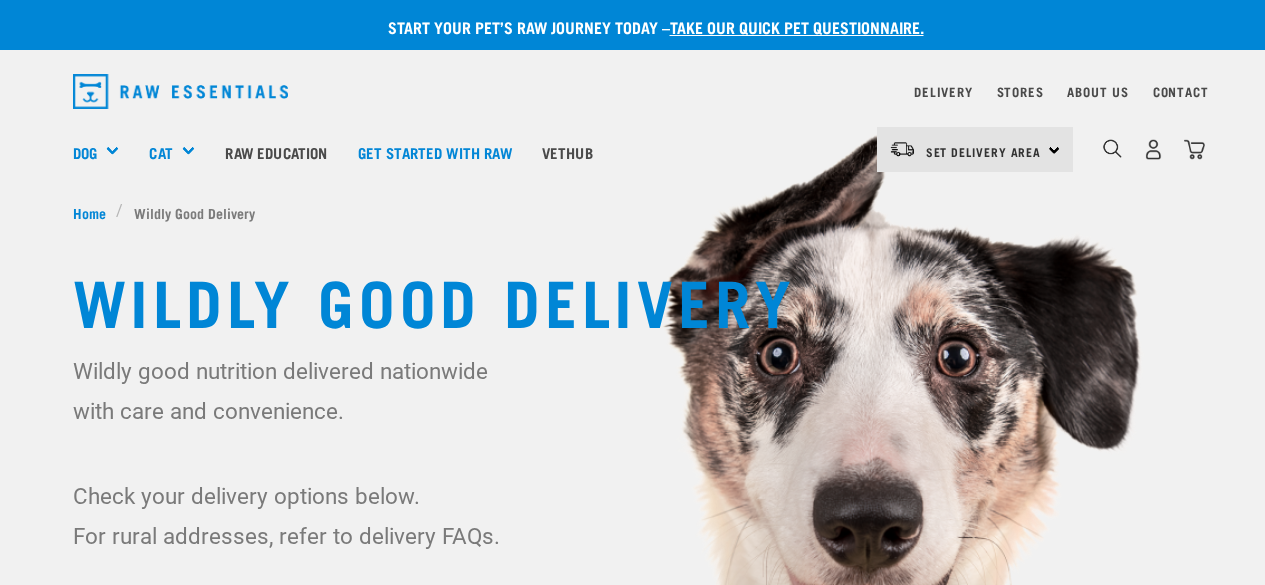 click on "Delivery" at bounding box center (943, 91) 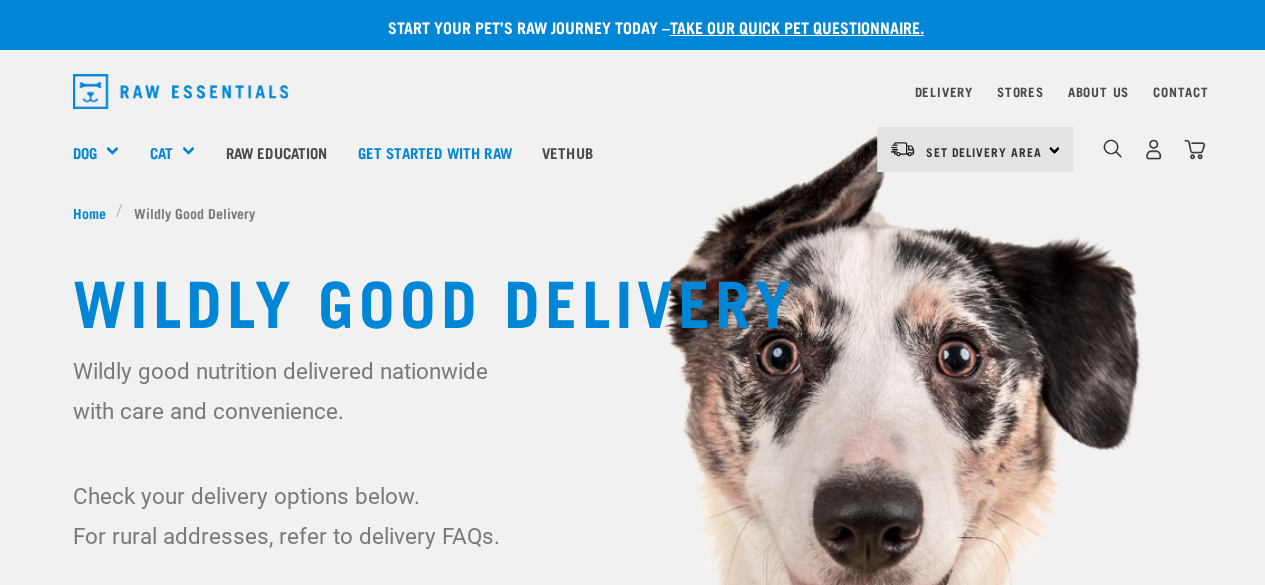 scroll, scrollTop: 0, scrollLeft: 0, axis: both 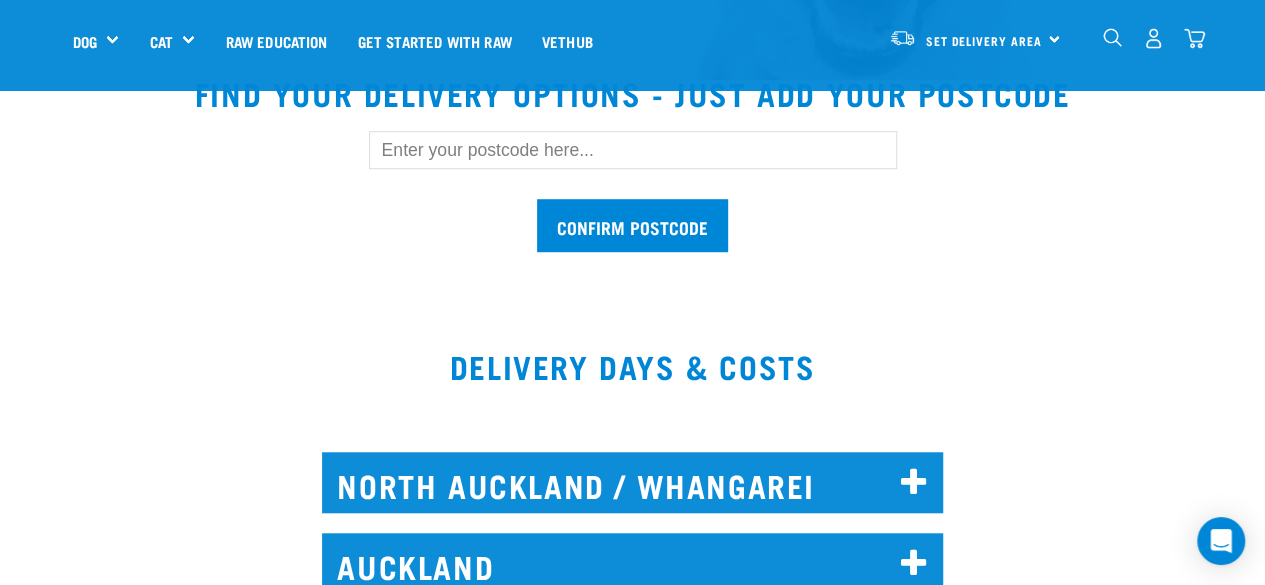 click at bounding box center [633, 150] 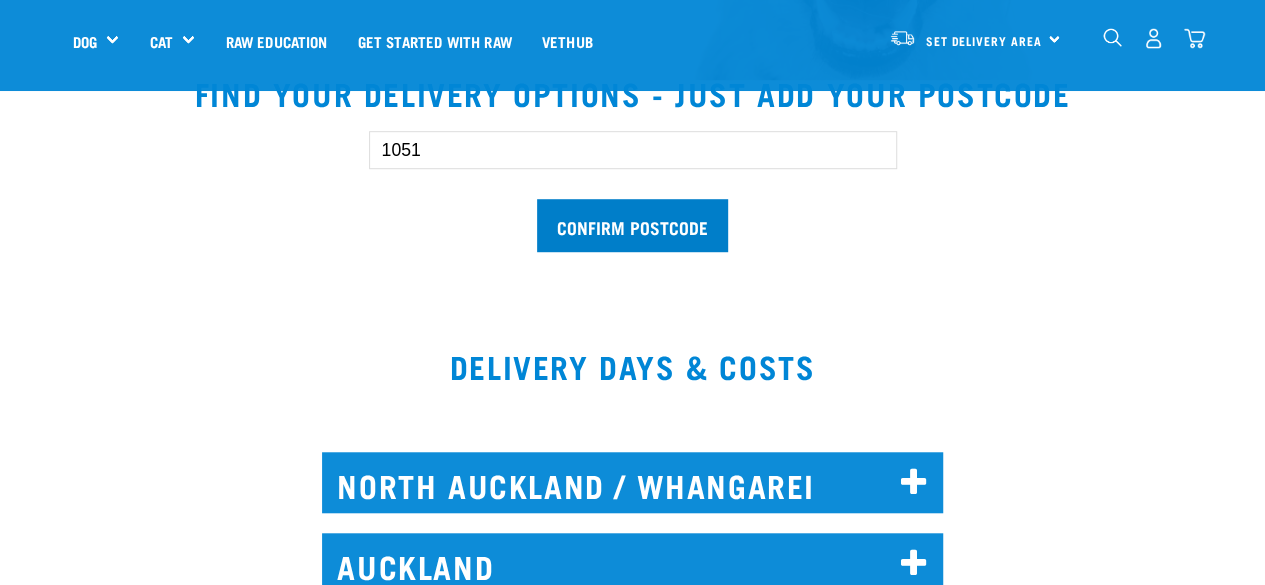 type on "1051" 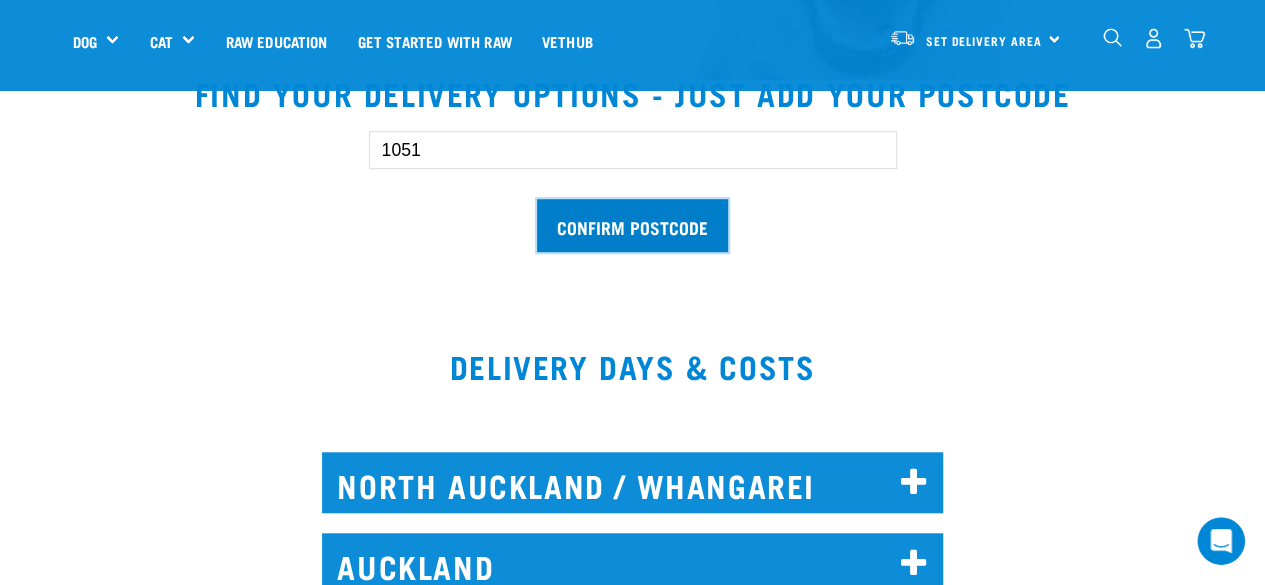 scroll, scrollTop: 0, scrollLeft: 0, axis: both 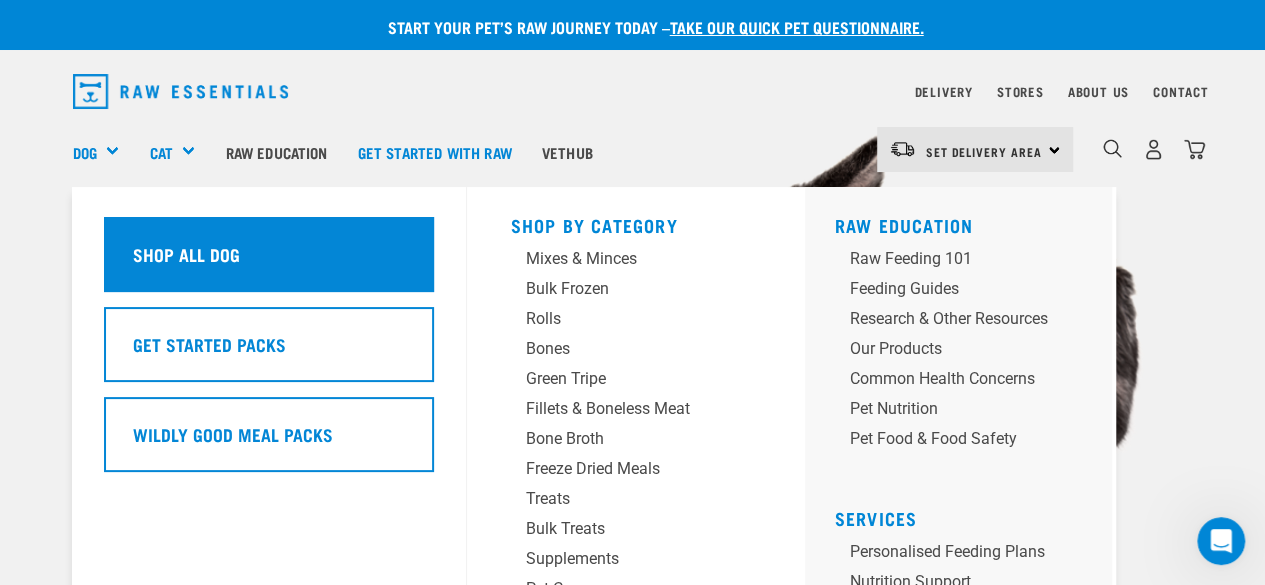 click on "Shop All Dog" at bounding box center (269, 254) 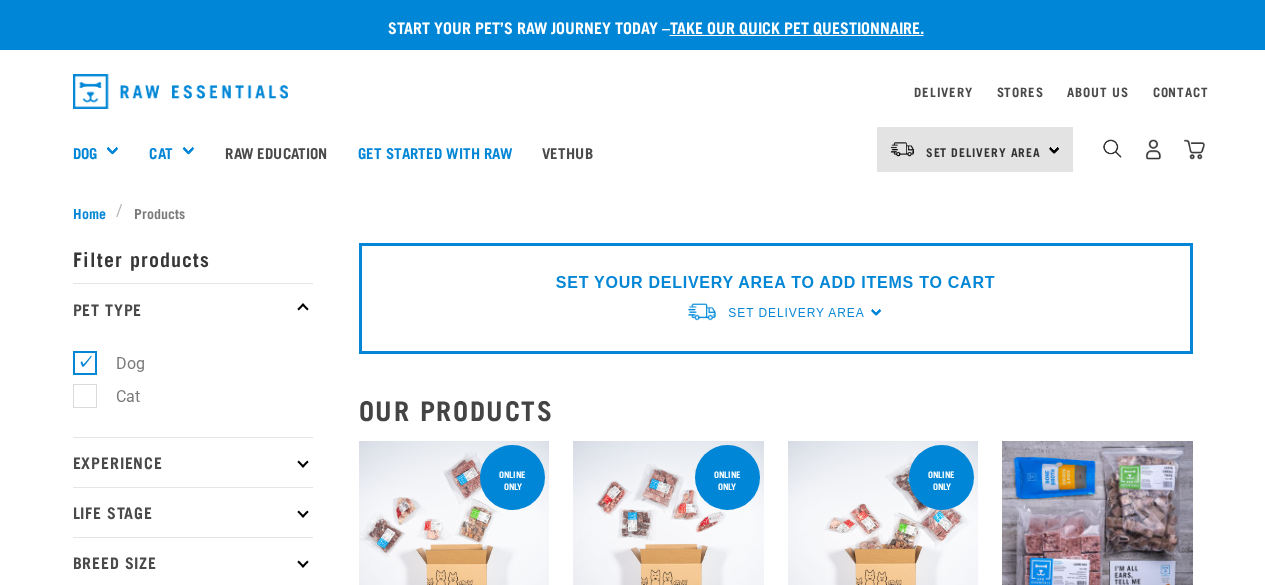 scroll, scrollTop: 0, scrollLeft: 0, axis: both 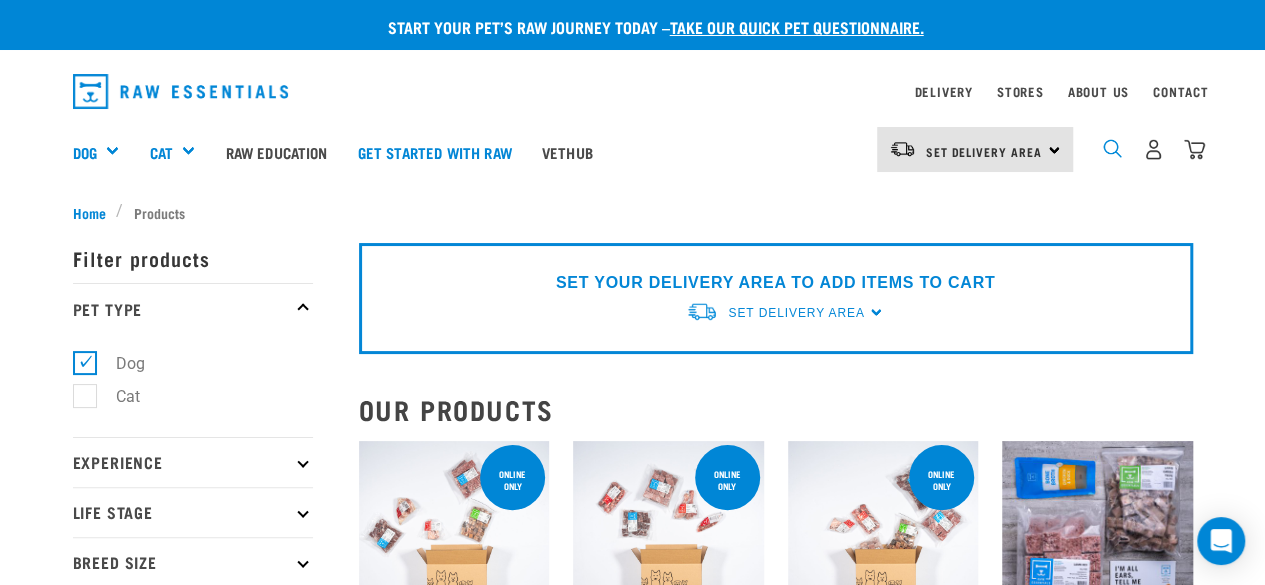 click at bounding box center (1112, 148) 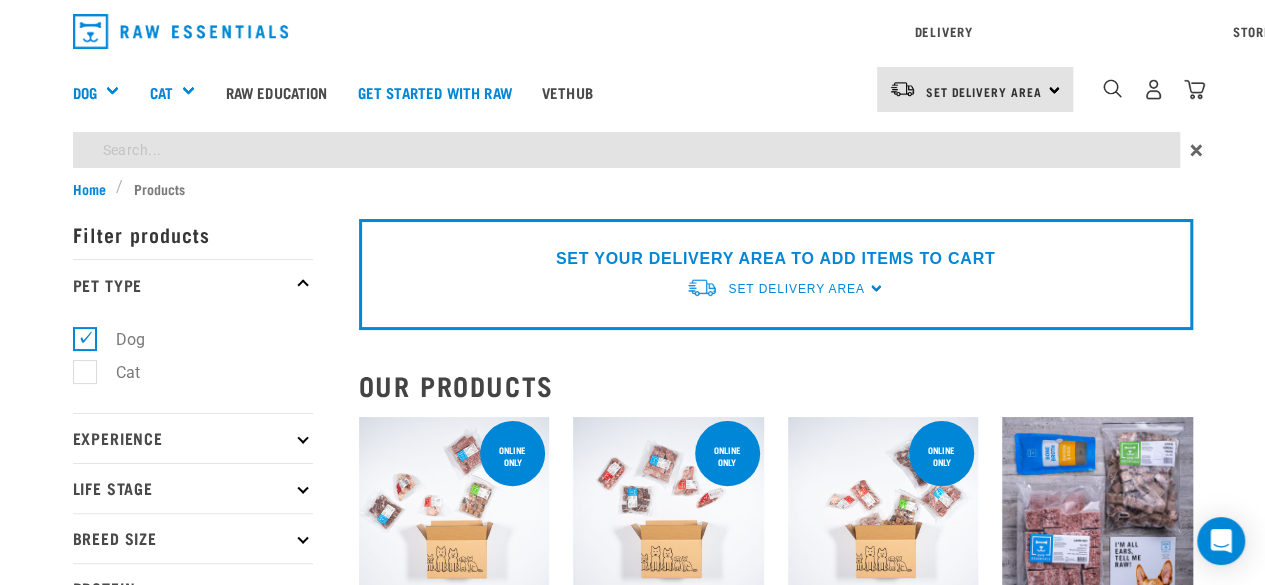 click on "Start your pet’s raw journey today –  take our quick pet questionnaire.
Delivery
Stores
About Us
Contact" at bounding box center [632, 1892] 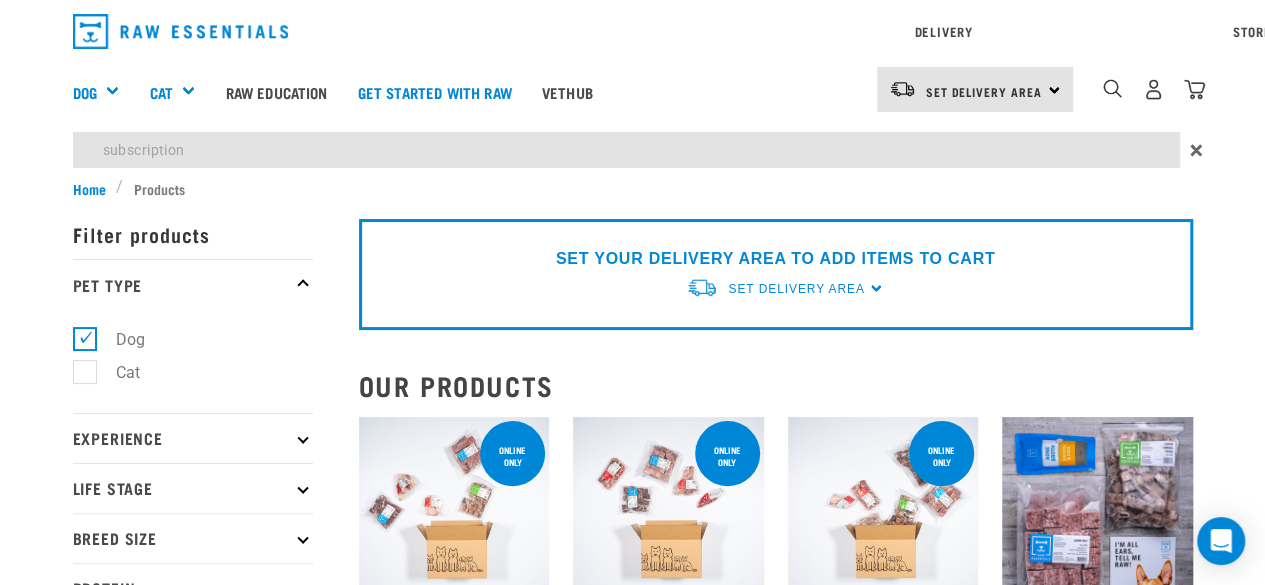 type on "subscription" 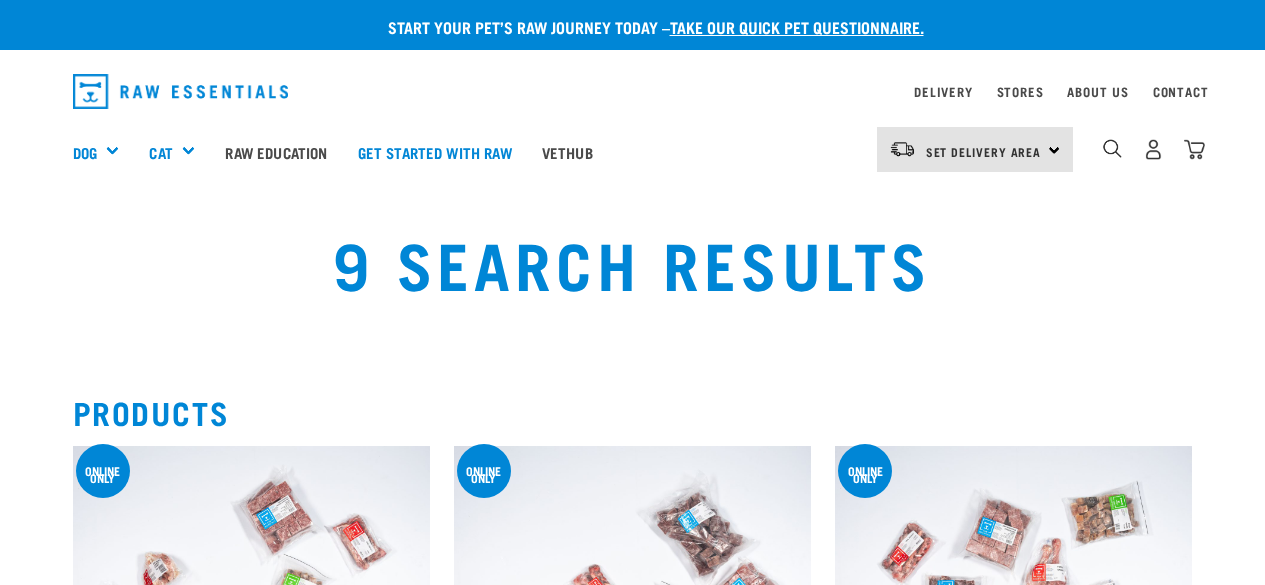scroll, scrollTop: 0, scrollLeft: 0, axis: both 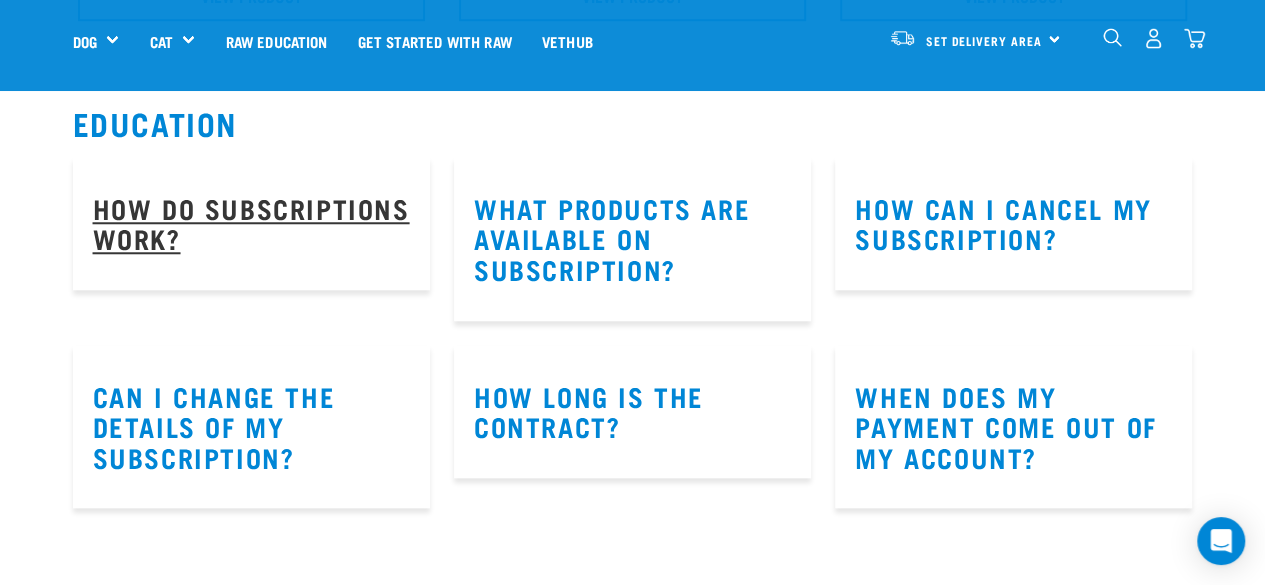 click on "How do subscriptions work?" at bounding box center (251, 223) 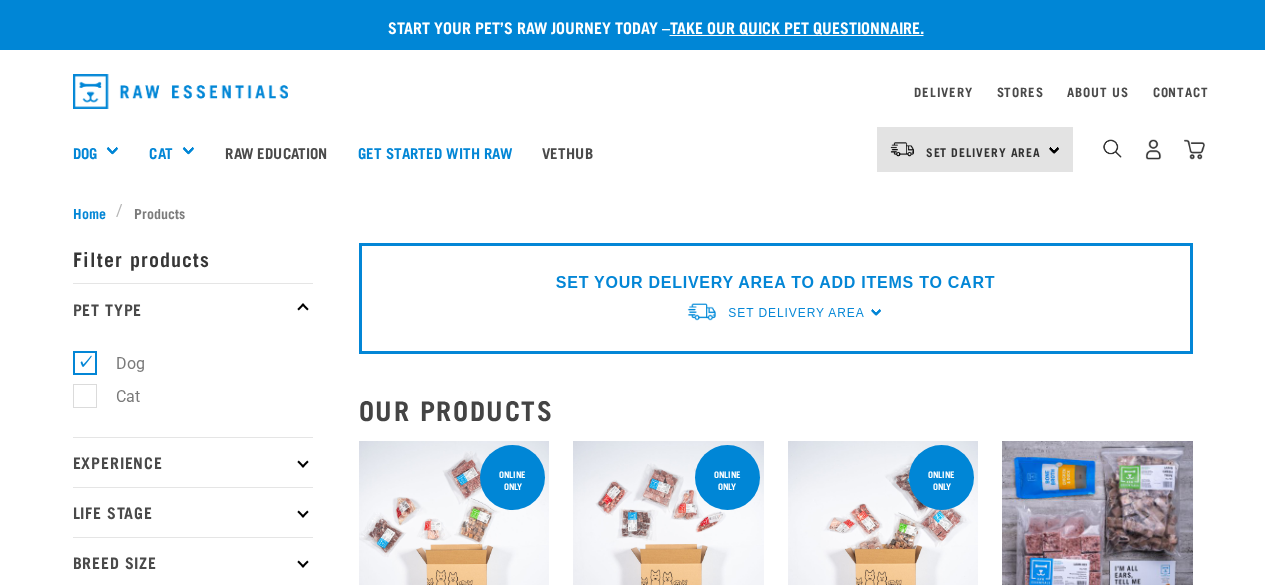 scroll, scrollTop: 60, scrollLeft: 0, axis: vertical 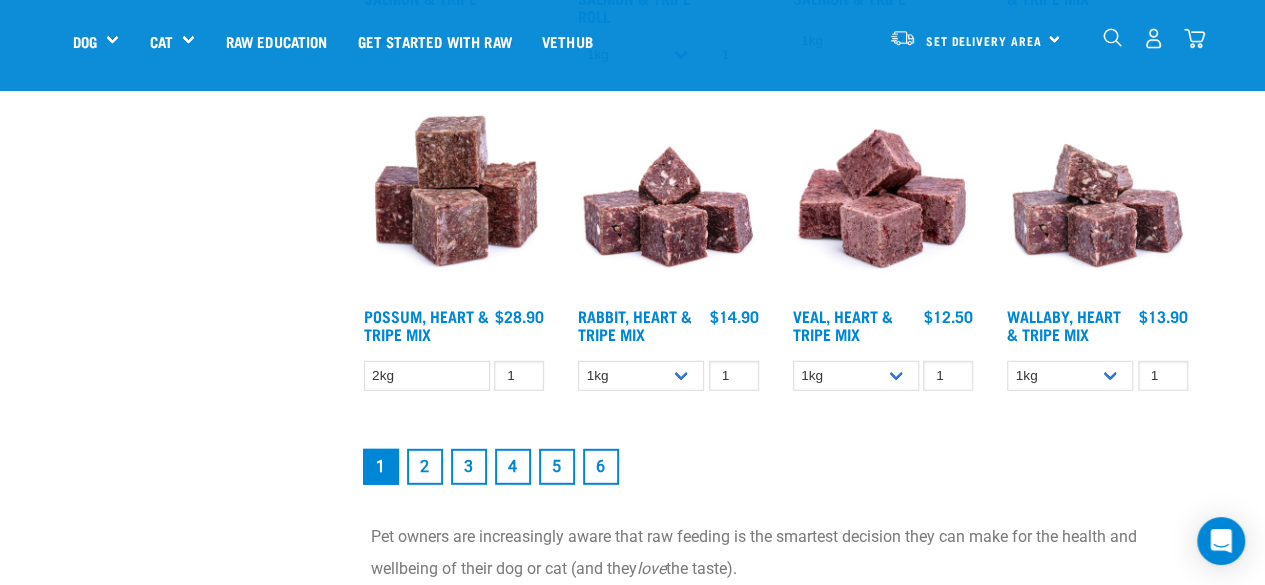 click on "2" at bounding box center [425, 467] 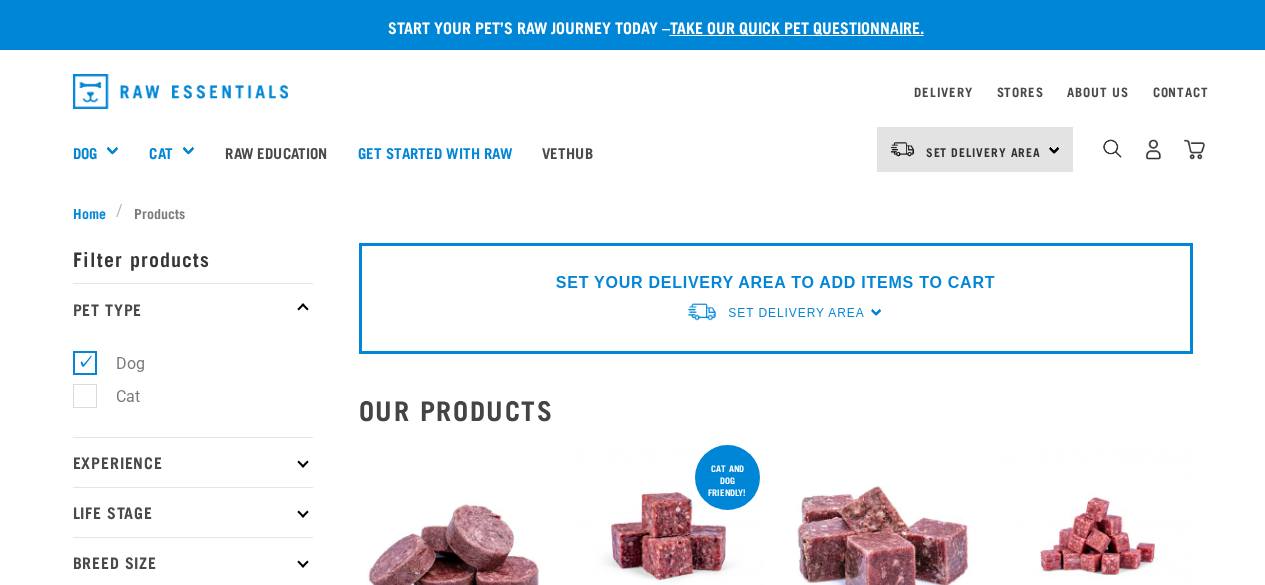 scroll, scrollTop: 136, scrollLeft: 0, axis: vertical 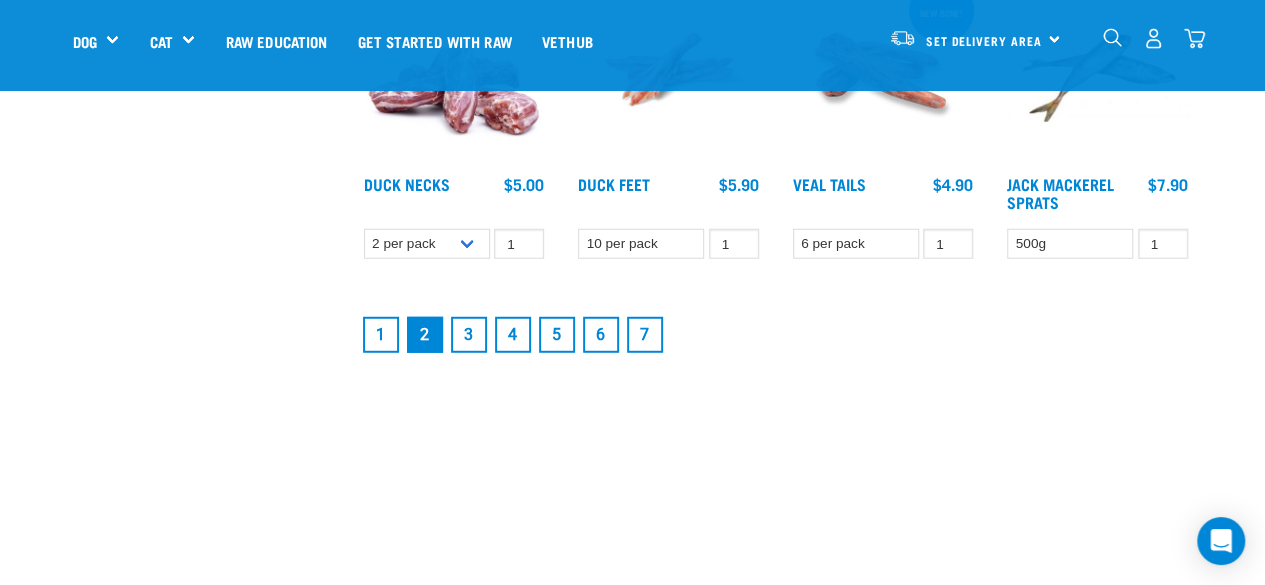click on "3" at bounding box center [469, 335] 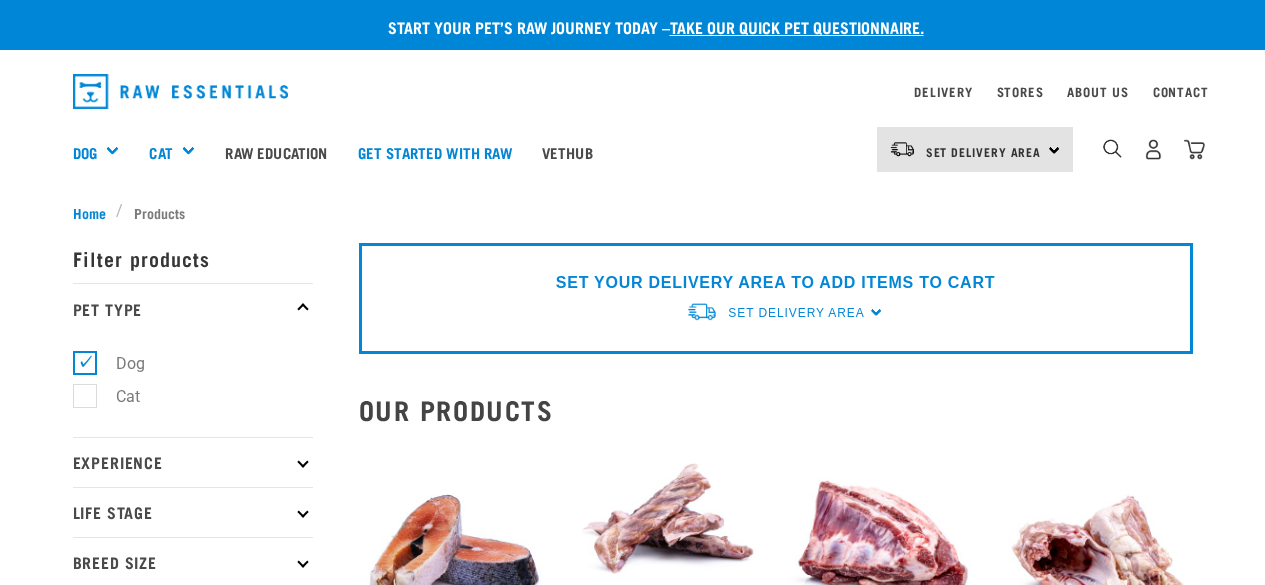 scroll, scrollTop: 42, scrollLeft: 0, axis: vertical 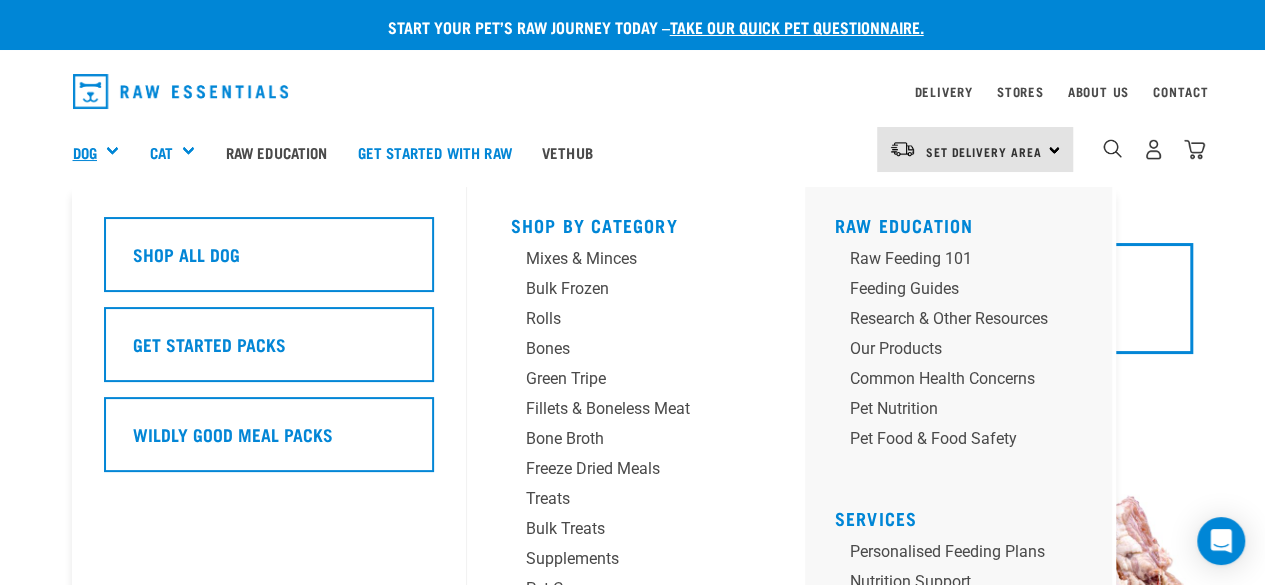 click on "Dog" at bounding box center (85, 152) 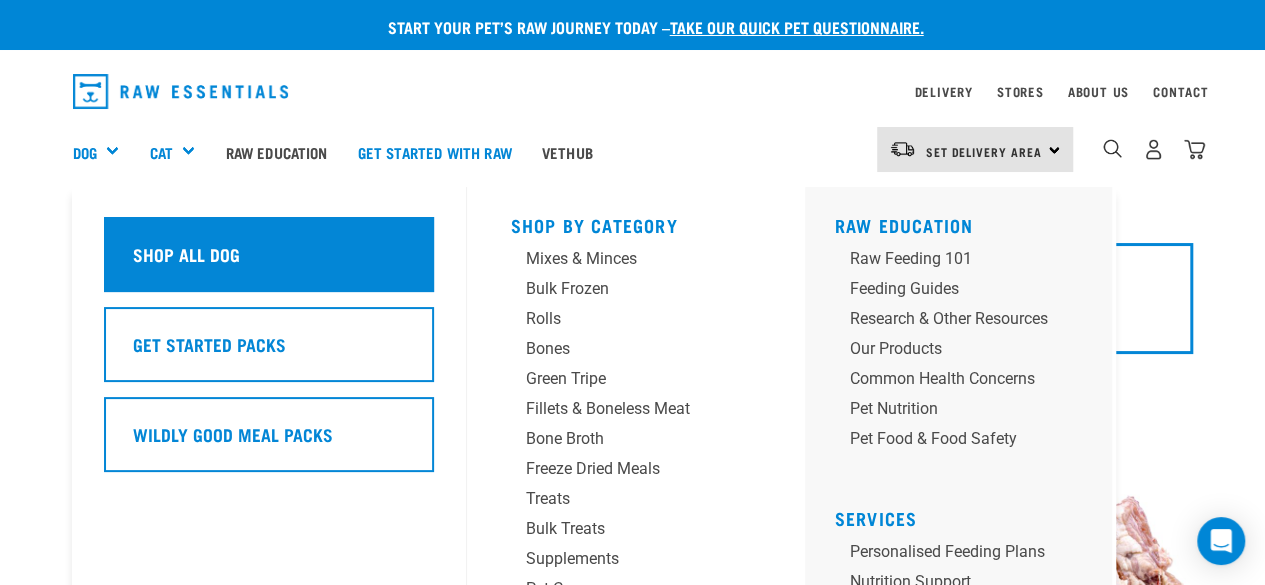 click on "Shop All Dog" at bounding box center (186, 254) 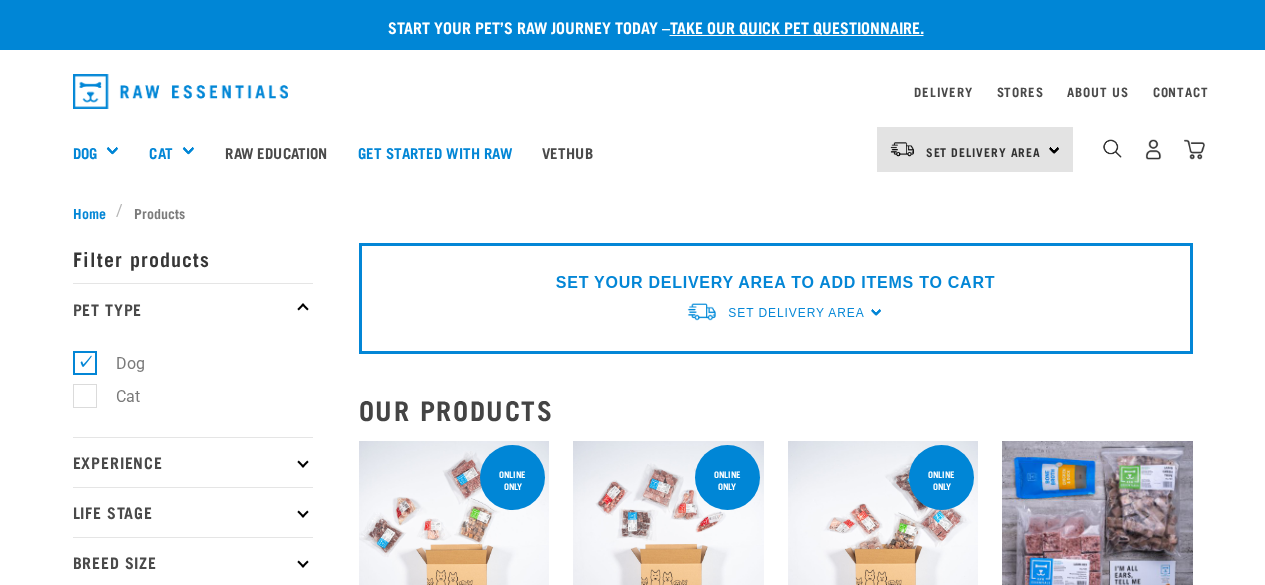 scroll, scrollTop: 0, scrollLeft: 0, axis: both 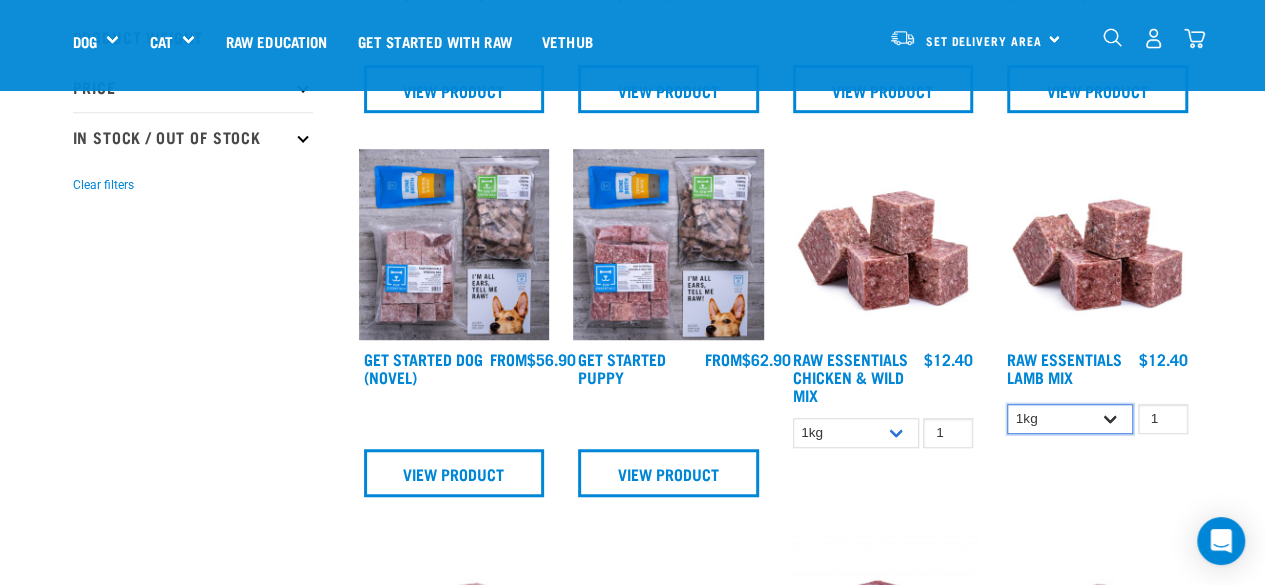 click on "1kg
3kg
Bulk (10kg)" at bounding box center [1070, 419] 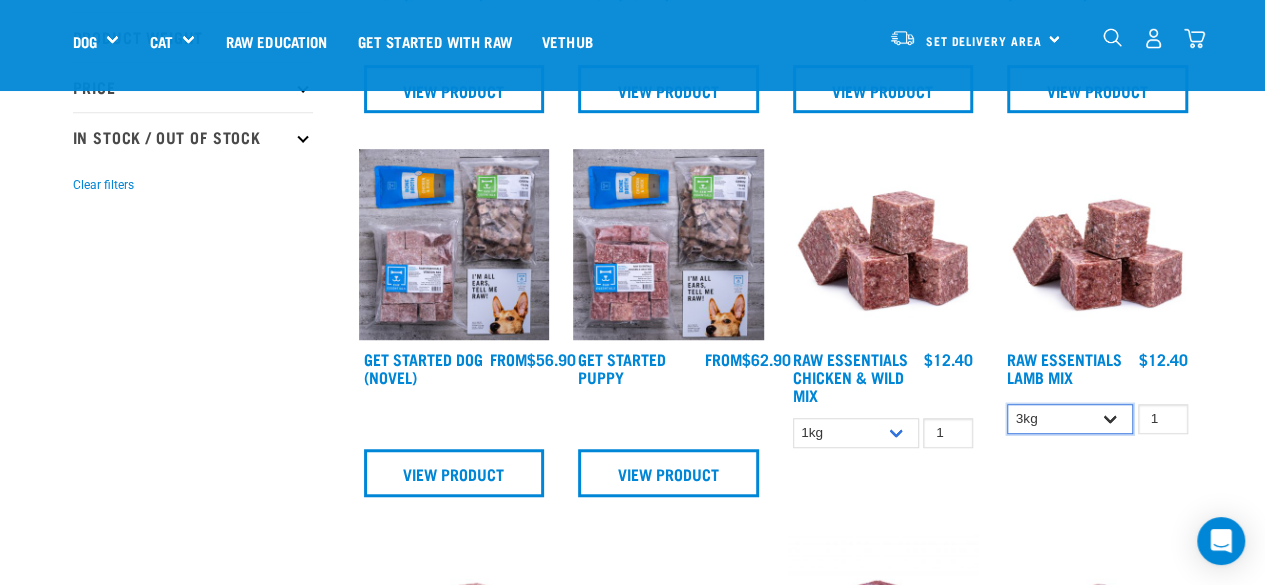 click on "1kg
3kg
Bulk (10kg)" at bounding box center (1070, 419) 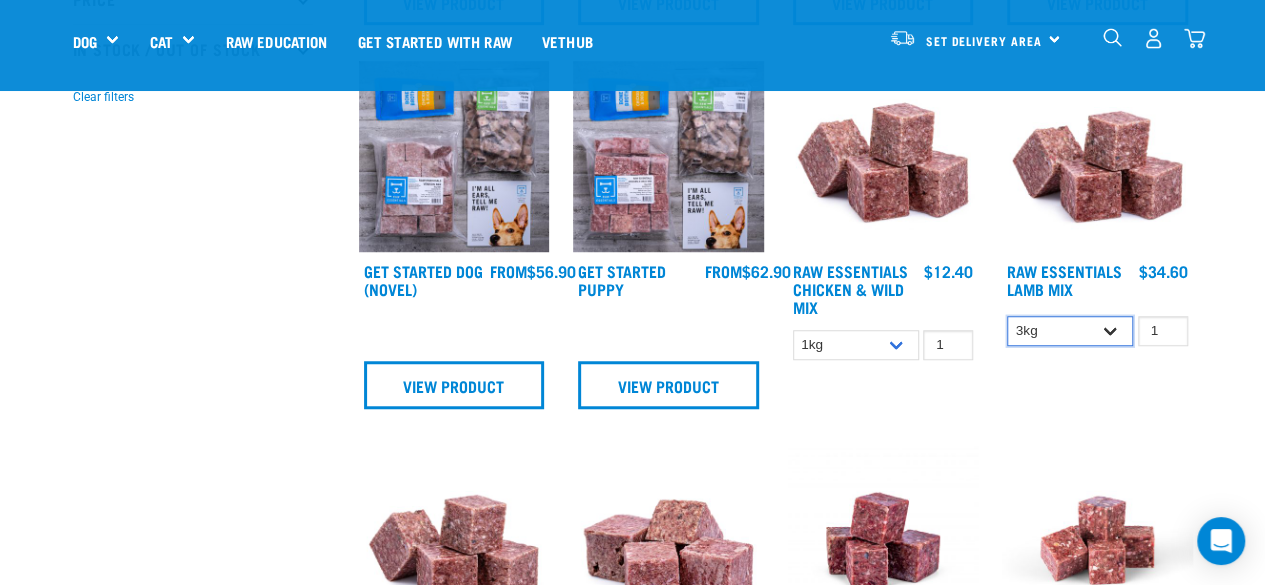 scroll, scrollTop: 600, scrollLeft: 0, axis: vertical 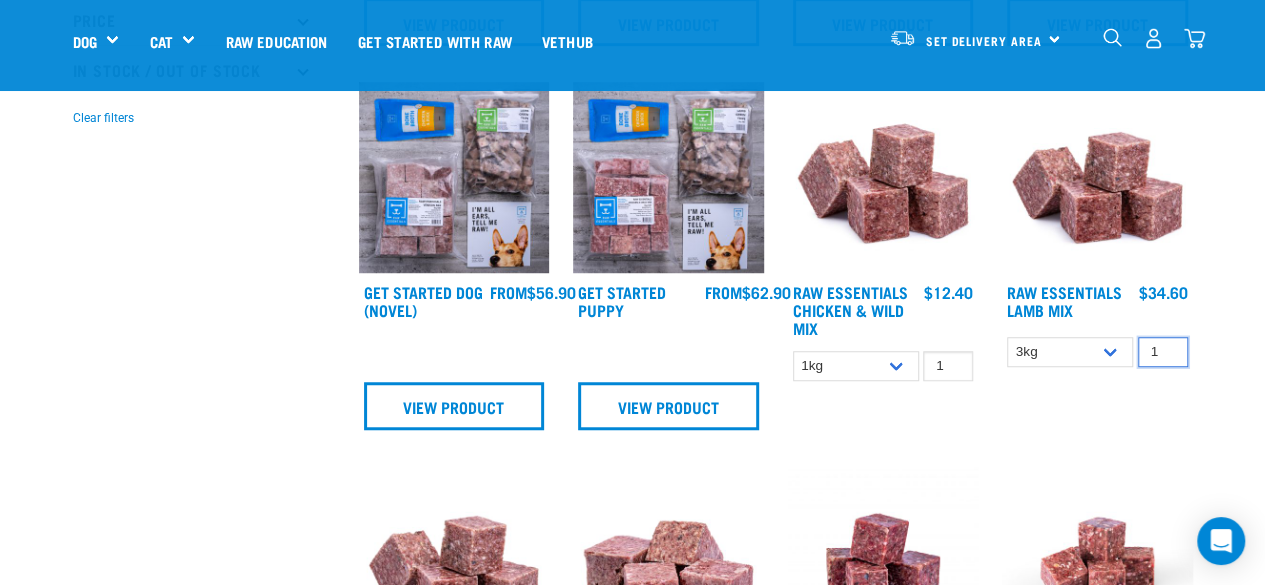 click on "1" at bounding box center (1163, 352) 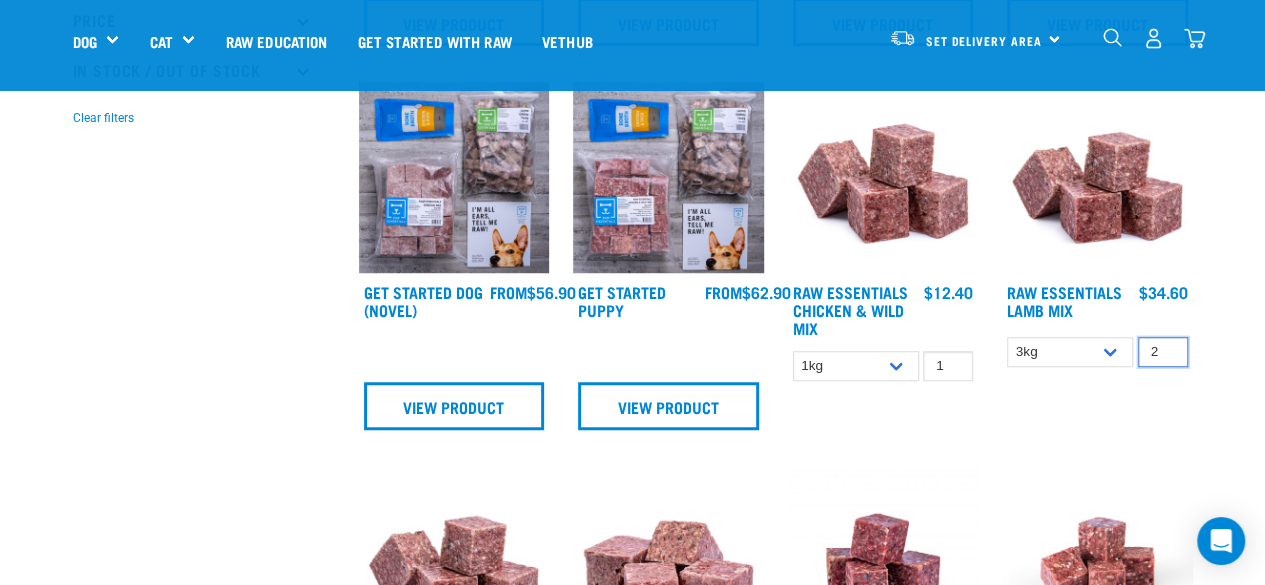 click on "2" at bounding box center [1163, 352] 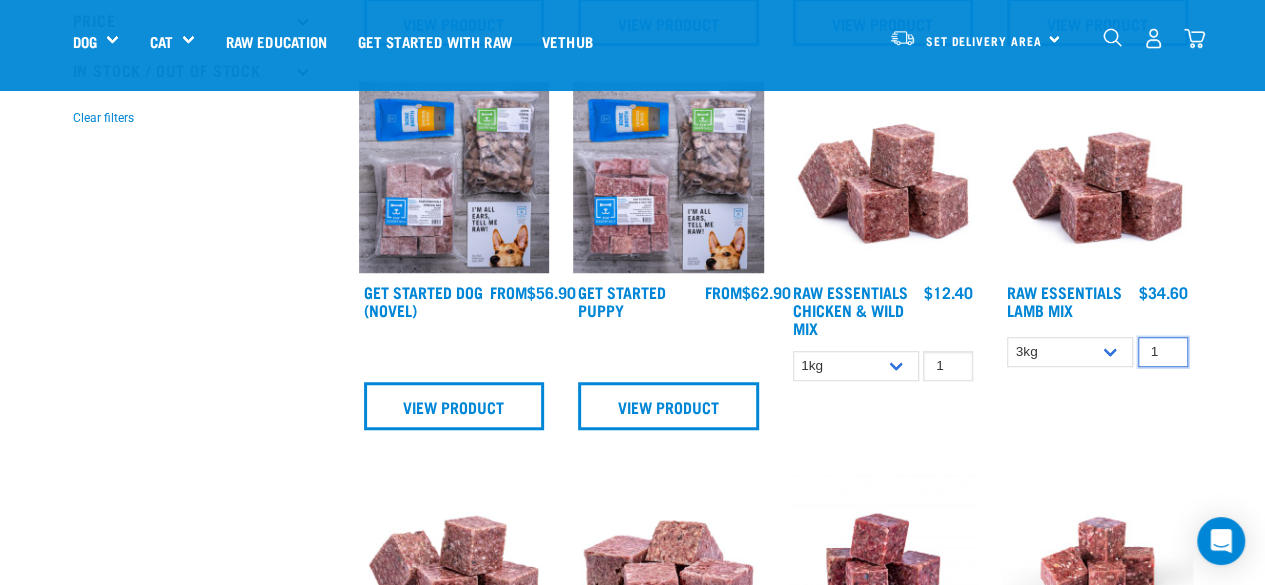 type on "1" 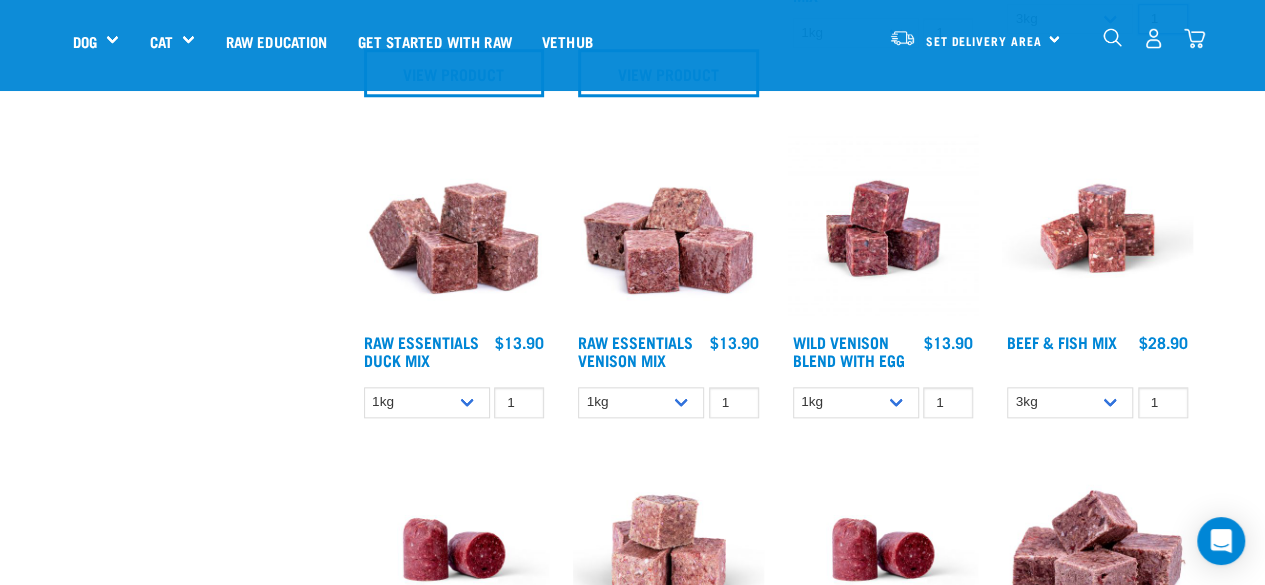 scroll, scrollTop: 1000, scrollLeft: 0, axis: vertical 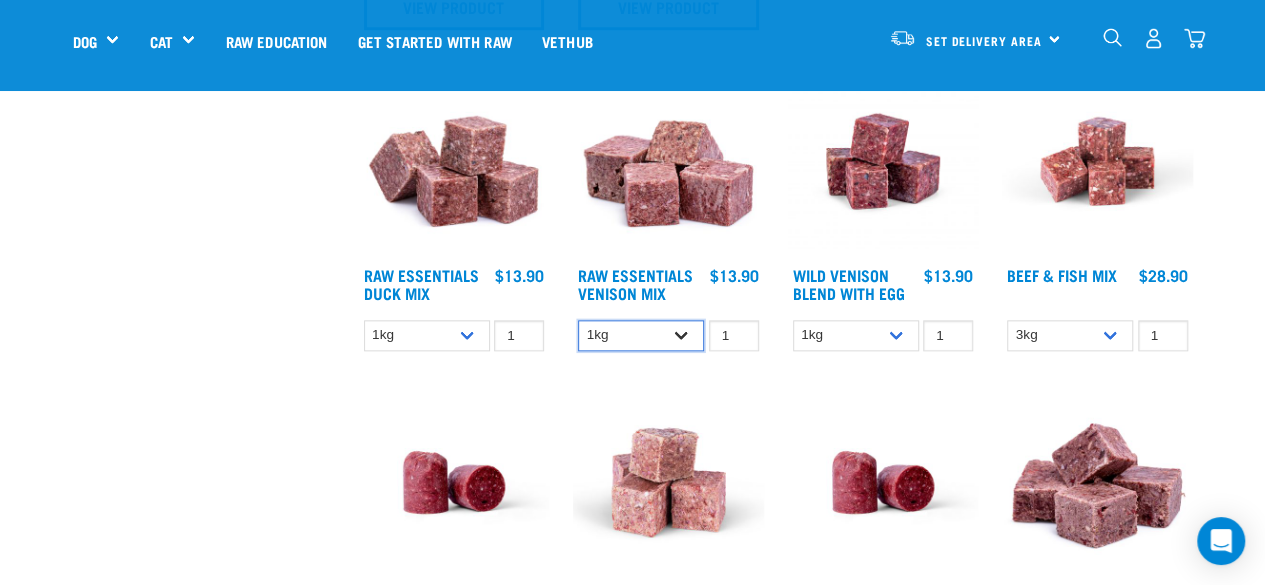 click on "1kg
3kg
Bulk (20kg)" at bounding box center (641, 335) 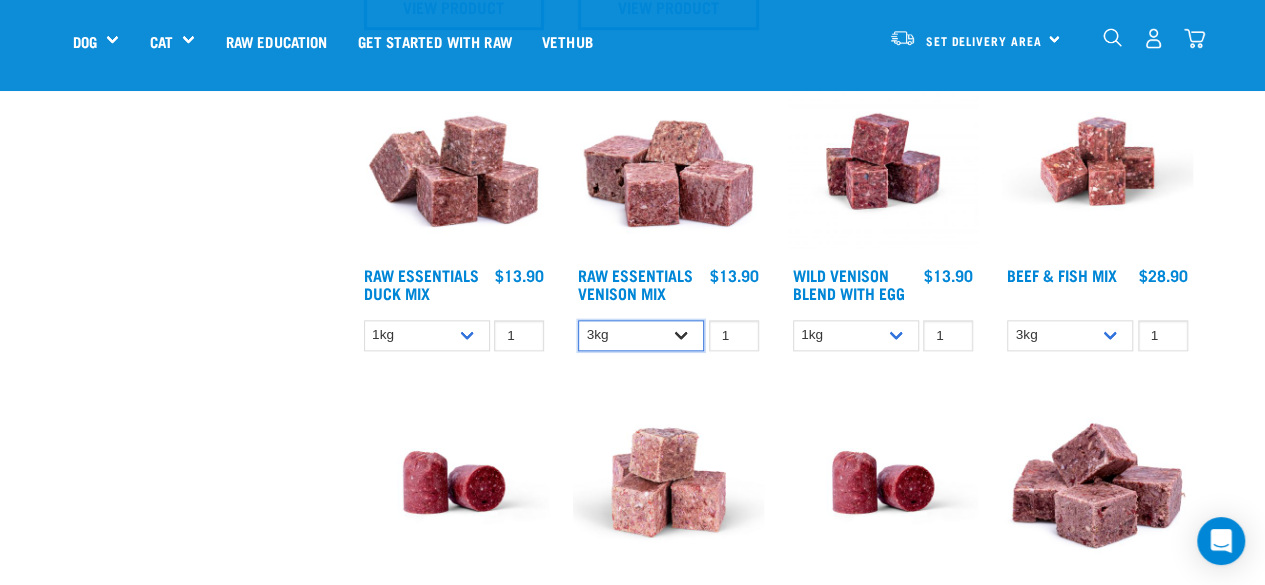 click on "1kg
3kg
Bulk (20kg)" at bounding box center (641, 335) 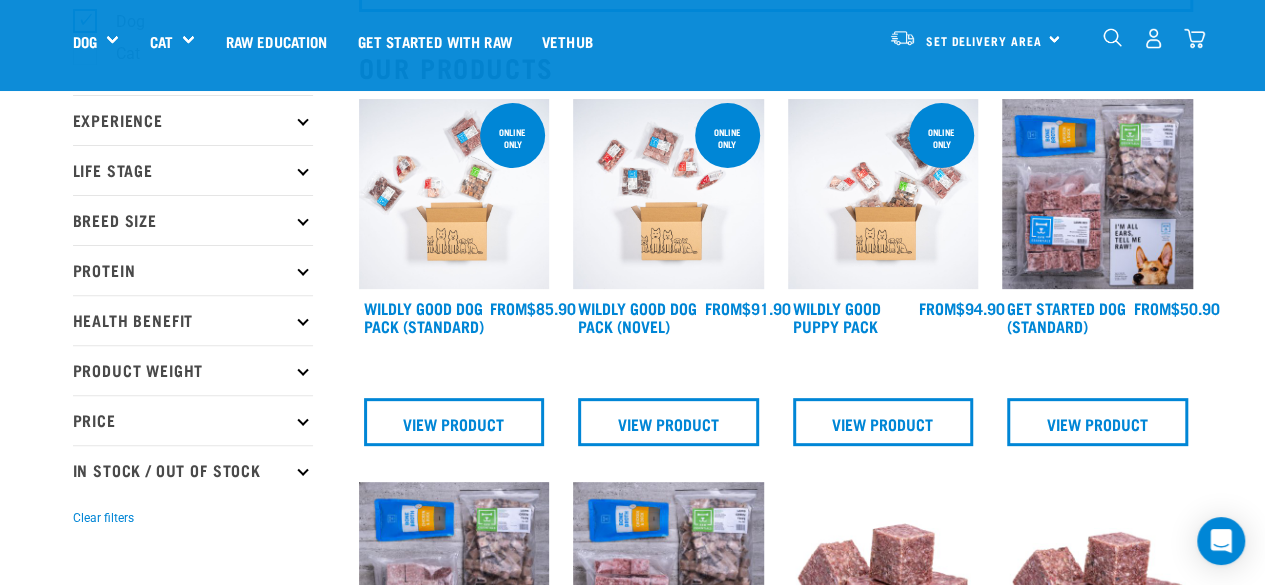 scroll, scrollTop: 0, scrollLeft: 0, axis: both 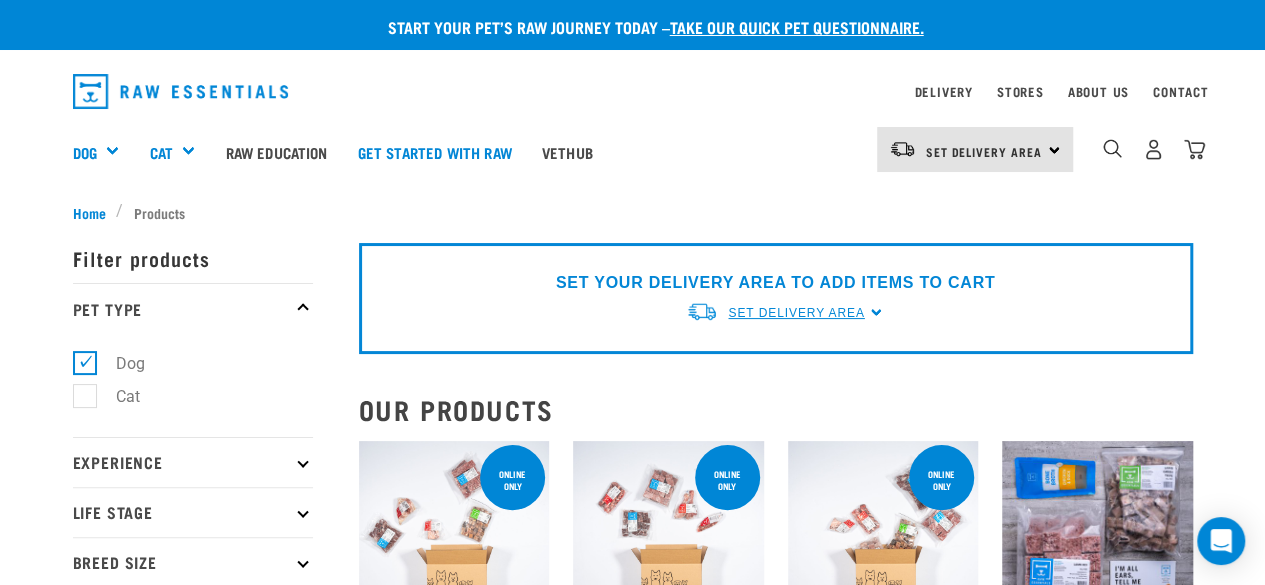 click on "Set Delivery Area" at bounding box center (796, 313) 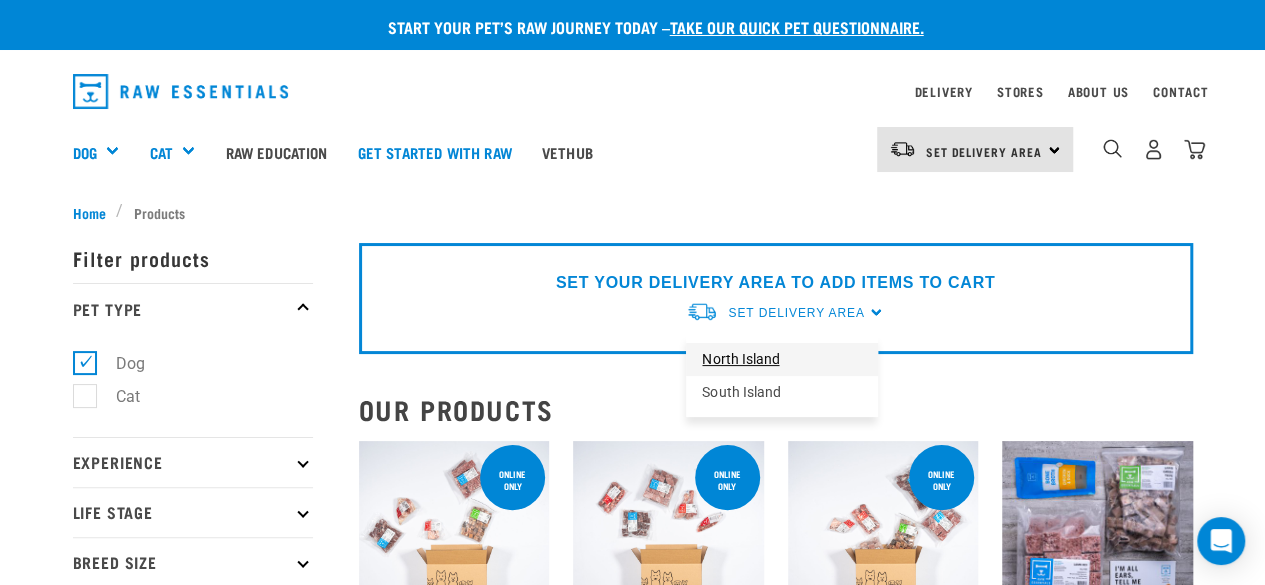 click on "North Island" at bounding box center (782, 359) 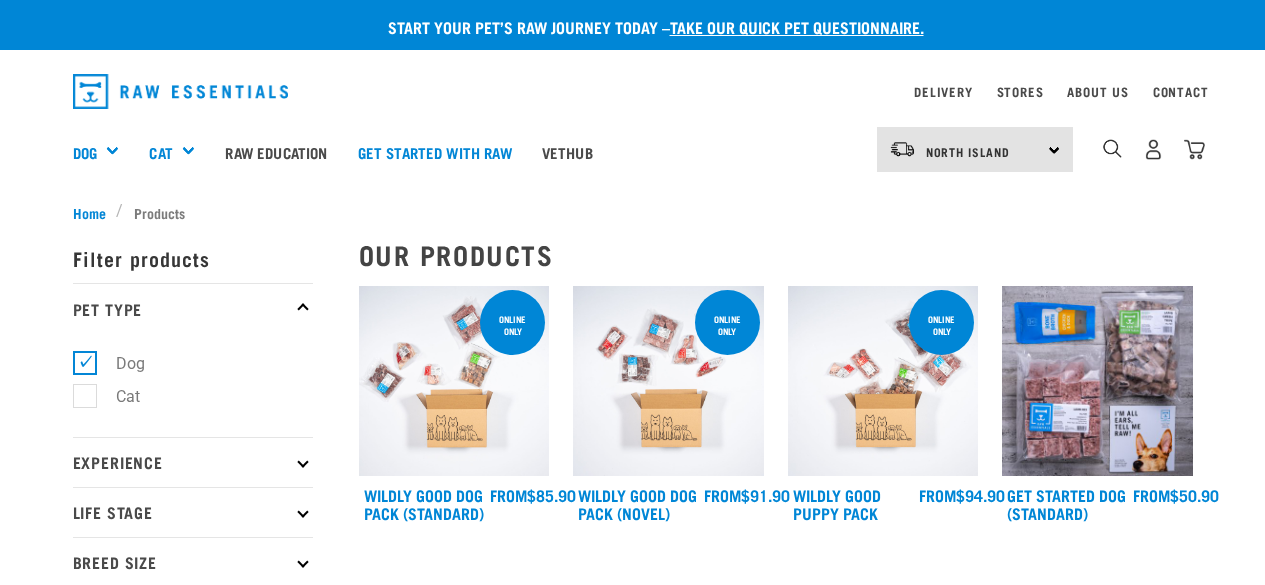 scroll, scrollTop: 0, scrollLeft: 0, axis: both 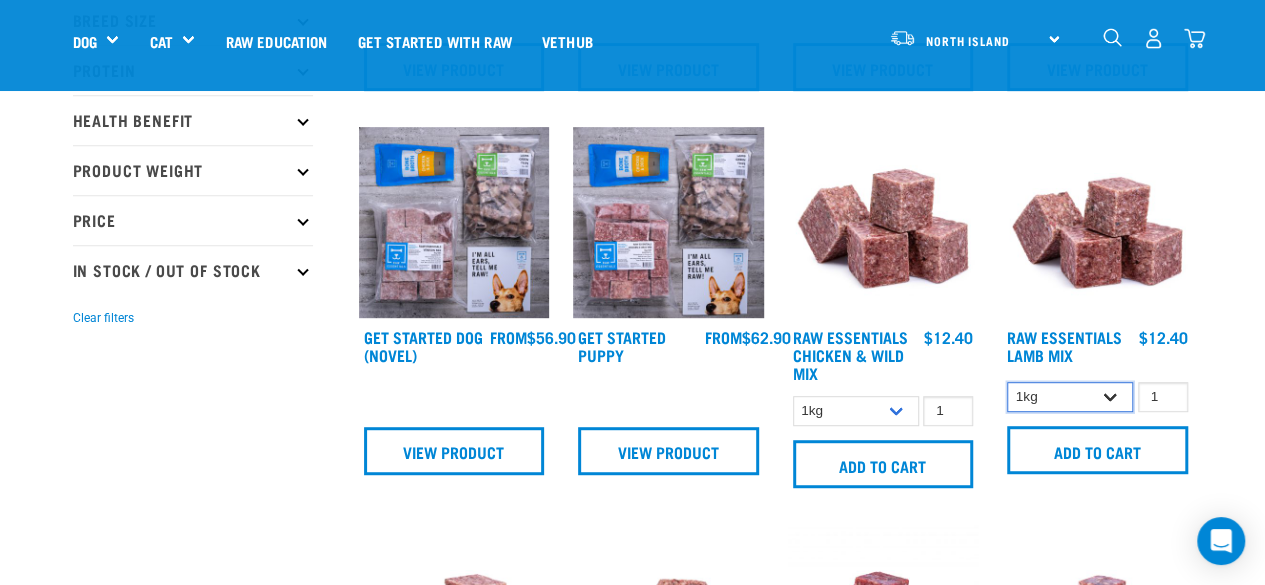 click on "1kg
3kg
Bulk (10kg)" at bounding box center [1070, 397] 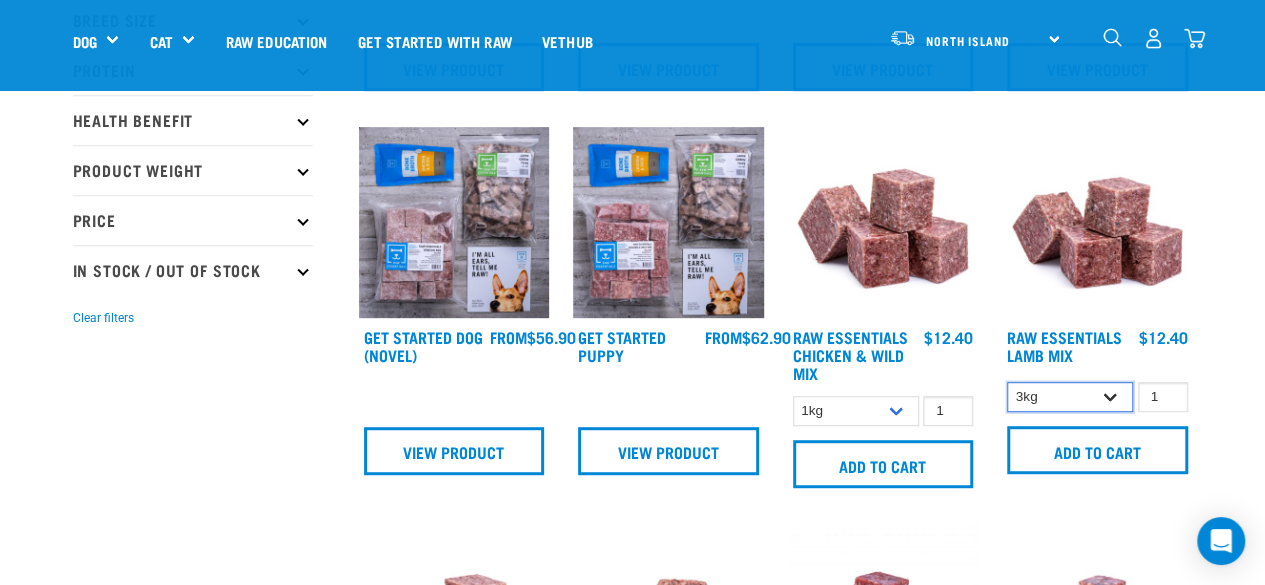 click on "1kg
3kg
Bulk (10kg)" at bounding box center (1070, 397) 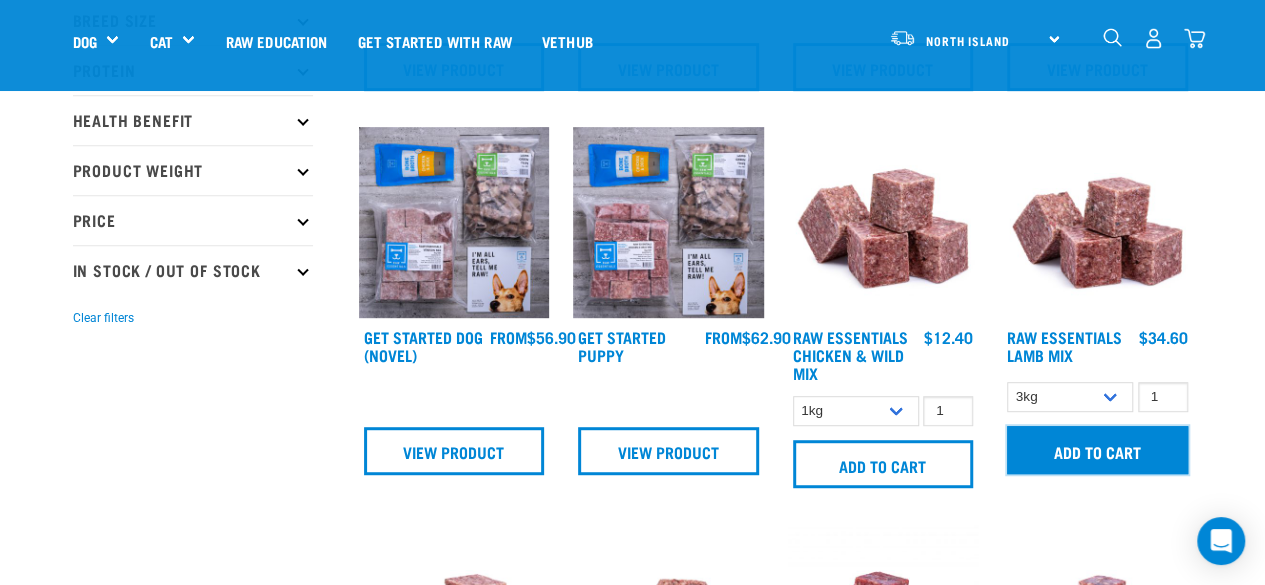 click on "Add to cart" at bounding box center (1097, 450) 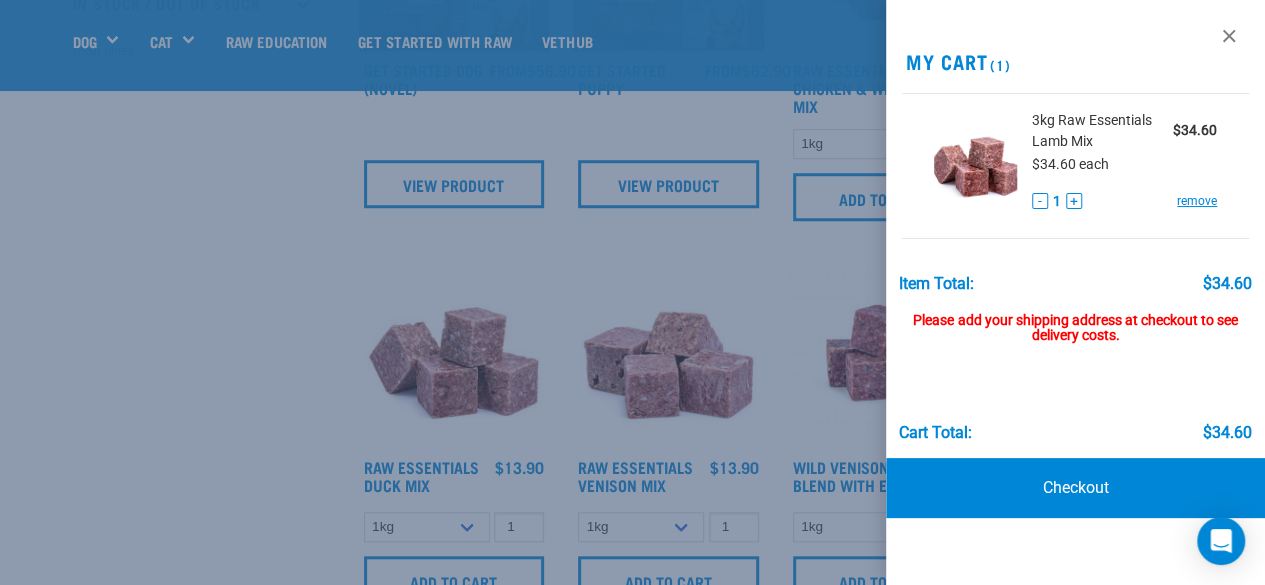 scroll, scrollTop: 666, scrollLeft: 0, axis: vertical 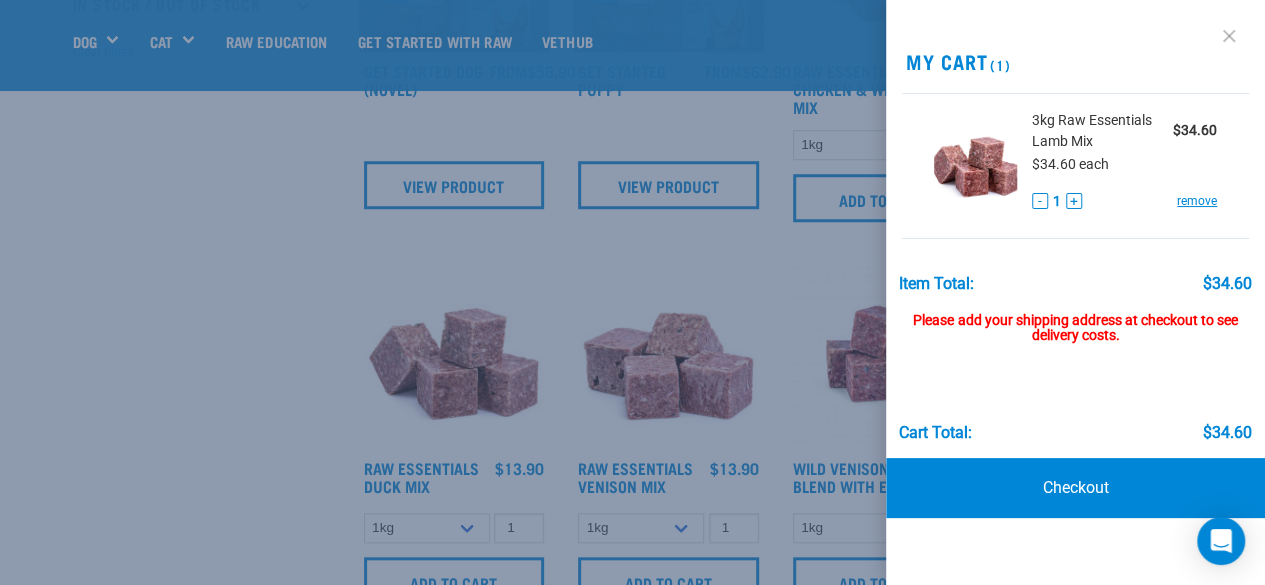 click at bounding box center [1229, 36] 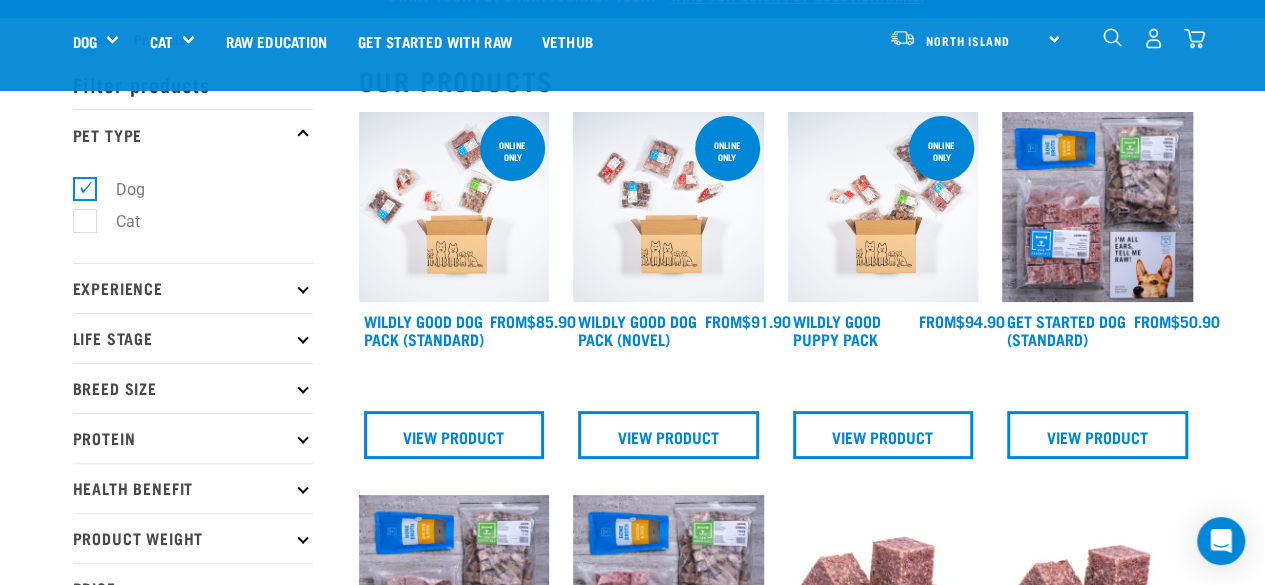 scroll, scrollTop: 0, scrollLeft: 0, axis: both 